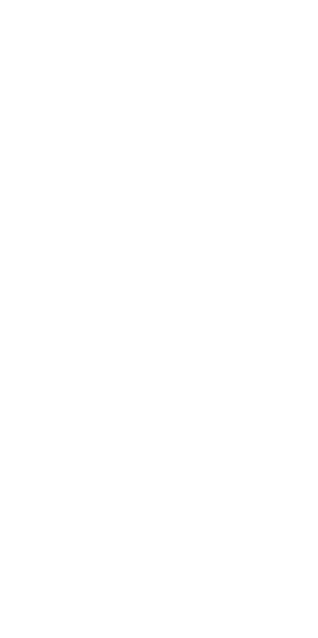 scroll, scrollTop: 0, scrollLeft: 0, axis: both 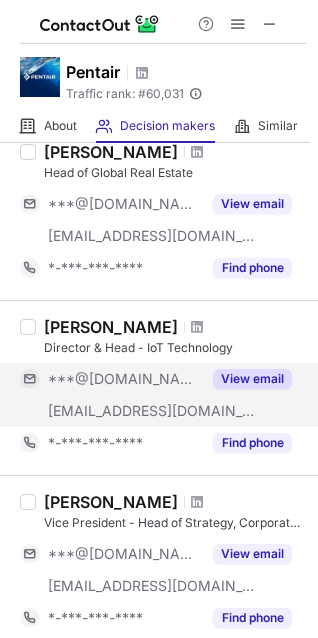 click on "View email" at bounding box center (252, 379) 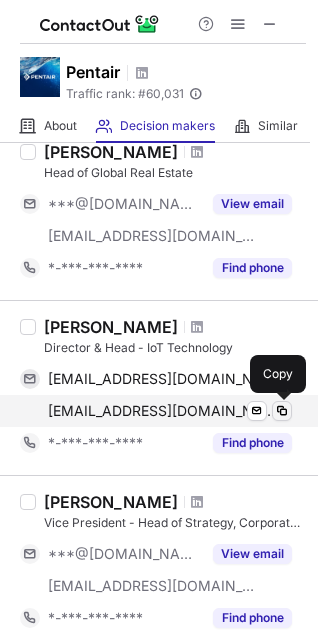 click at bounding box center (282, 411) 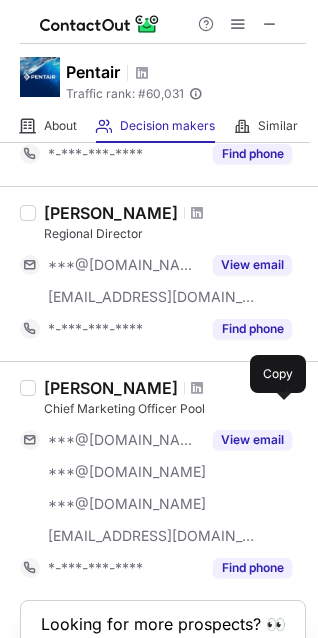 scroll, scrollTop: 1511, scrollLeft: 0, axis: vertical 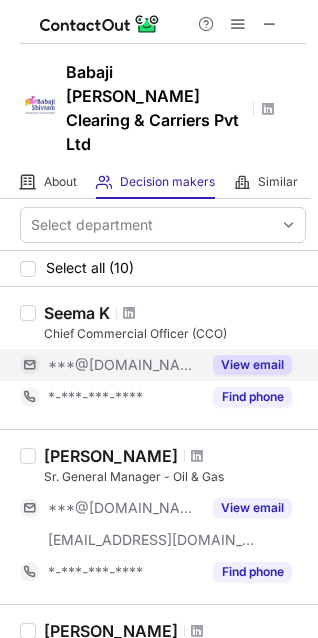 click on "View email" at bounding box center [252, 365] 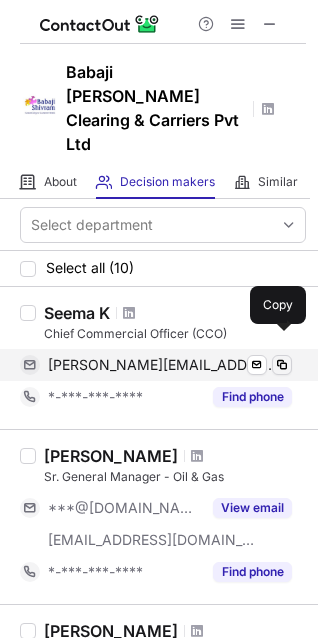 click at bounding box center (282, 365) 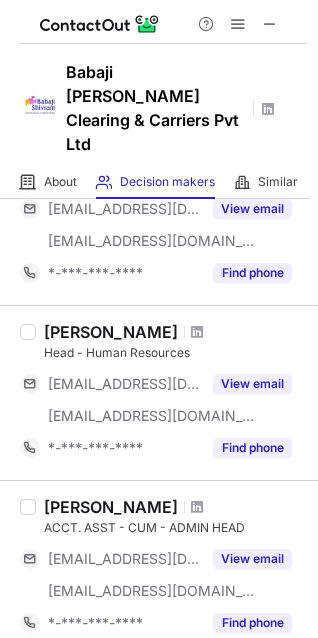 scroll, scrollTop: 825, scrollLeft: 0, axis: vertical 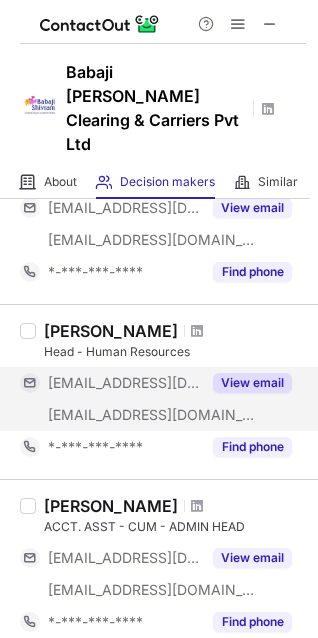 click on "View email" at bounding box center [252, 383] 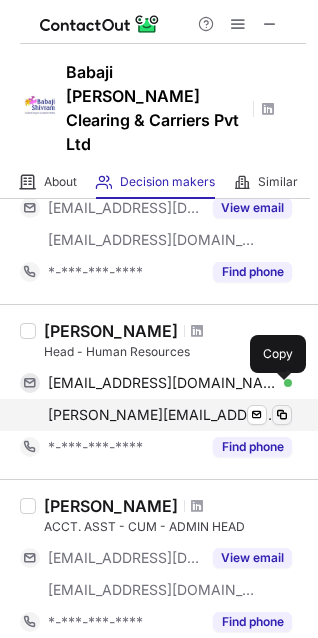 click at bounding box center (282, 415) 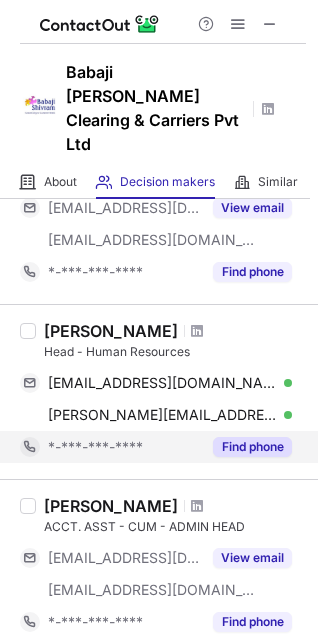 click on "Find phone" at bounding box center (252, 447) 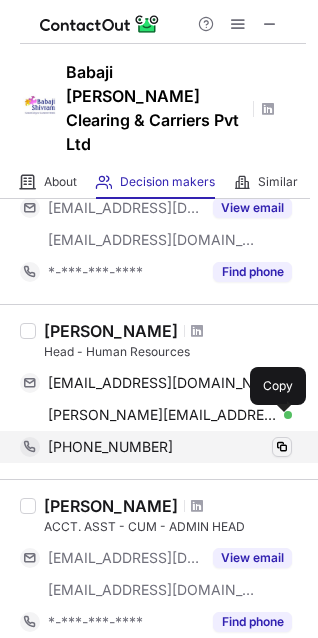 click at bounding box center [282, 447] 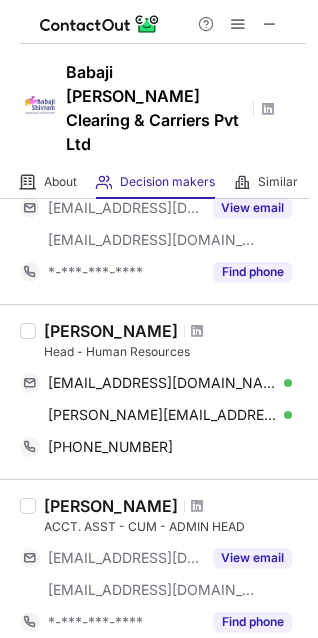 drag, startPoint x: 45, startPoint y: 302, endPoint x: 171, endPoint y: 298, distance: 126.06348 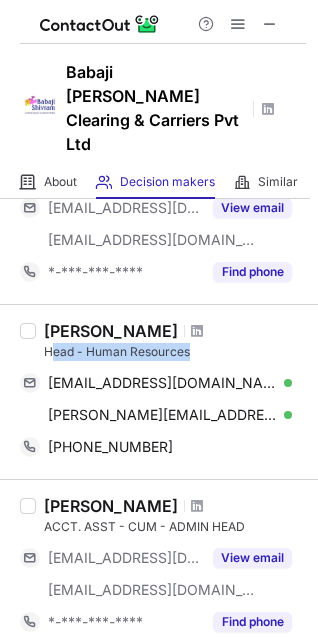 drag, startPoint x: 49, startPoint y: 322, endPoint x: 192, endPoint y: 325, distance: 143.03146 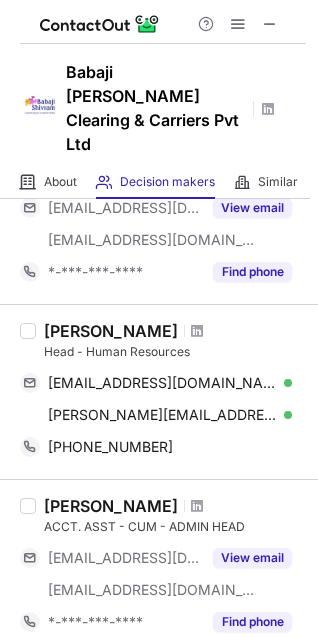 click at bounding box center [28, 392] 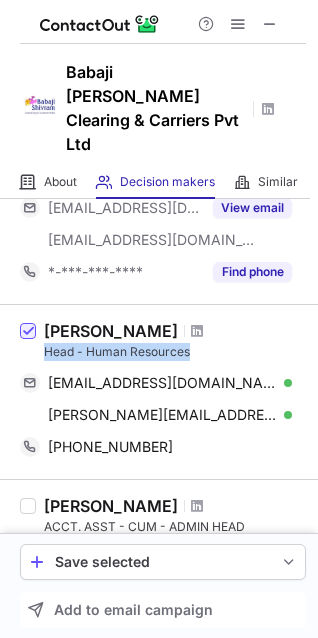 drag, startPoint x: 42, startPoint y: 320, endPoint x: 209, endPoint y: 325, distance: 167.07483 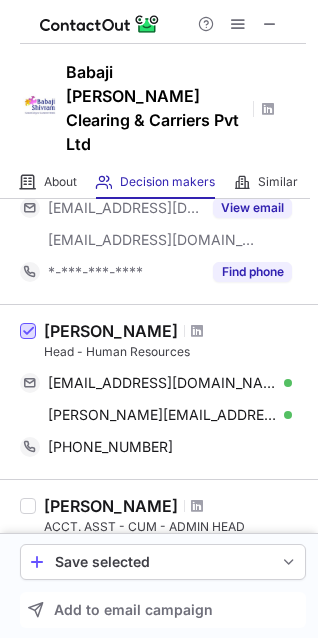 click at bounding box center (28, 332) 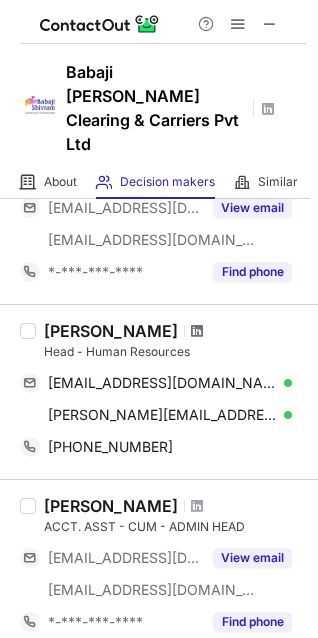 click at bounding box center (197, 331) 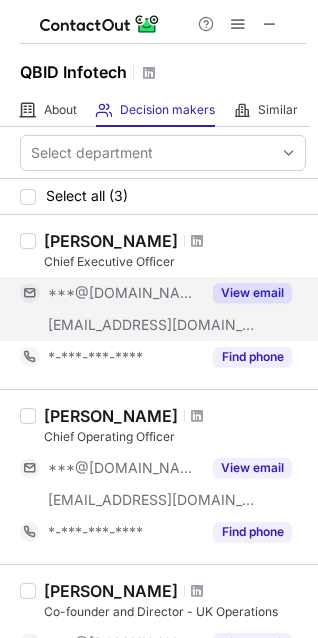 click on "View email" at bounding box center (252, 293) 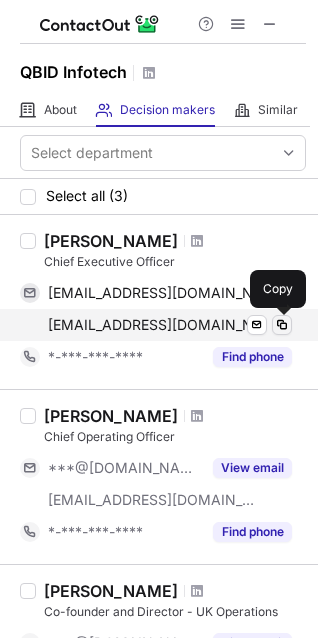 click at bounding box center (282, 325) 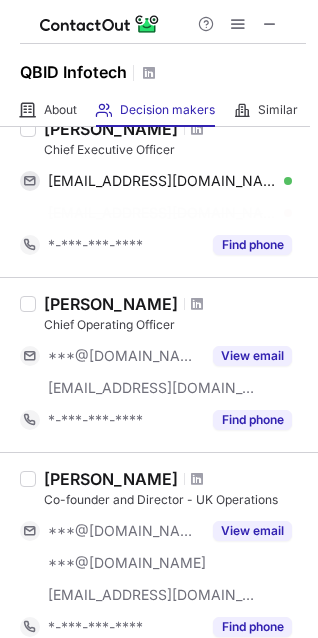 scroll, scrollTop: 124, scrollLeft: 0, axis: vertical 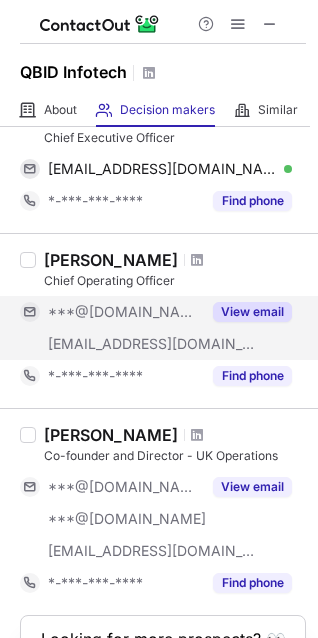 click on "View email" at bounding box center [252, 312] 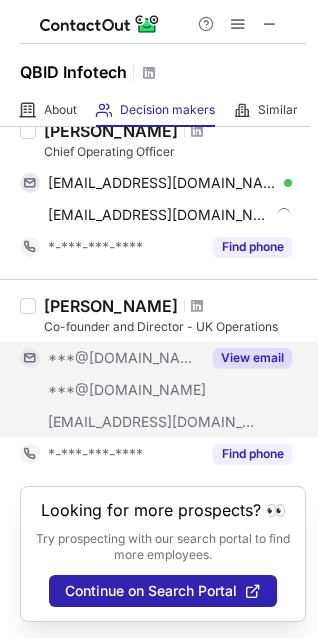 scroll, scrollTop: 256, scrollLeft: 0, axis: vertical 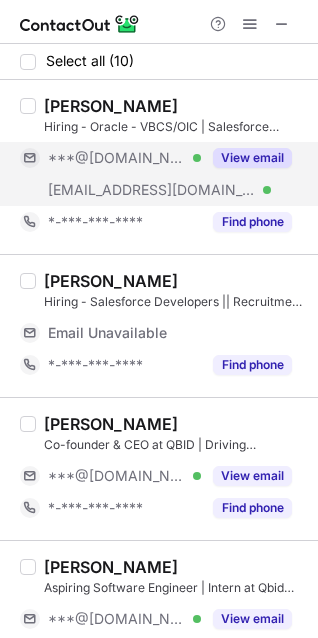 click on "View email" at bounding box center (252, 158) 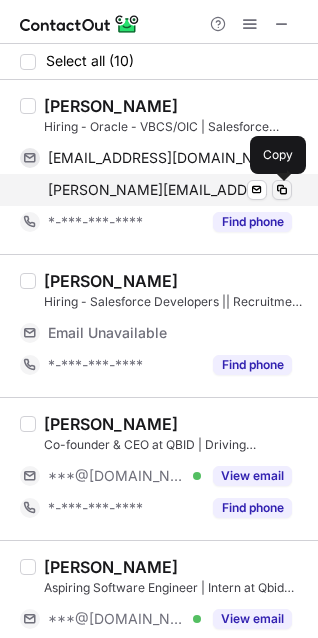 click at bounding box center (282, 190) 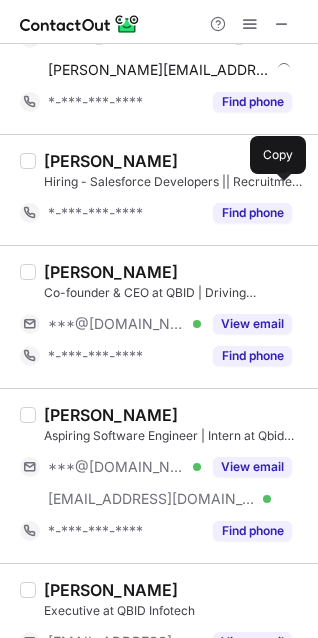 scroll, scrollTop: 171, scrollLeft: 0, axis: vertical 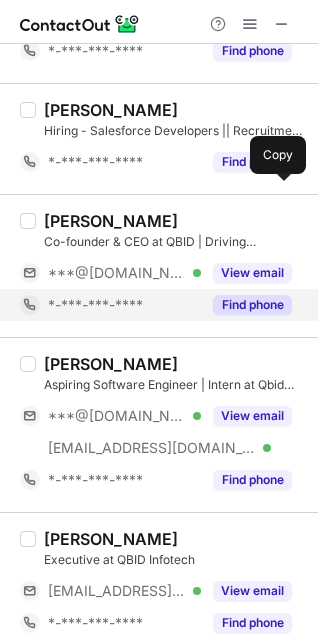 click on "Find phone" at bounding box center (252, 305) 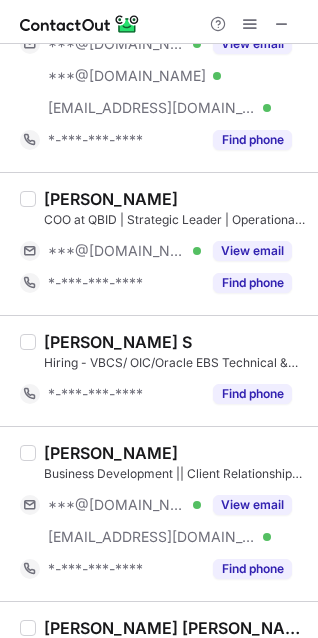 scroll, scrollTop: 838, scrollLeft: 0, axis: vertical 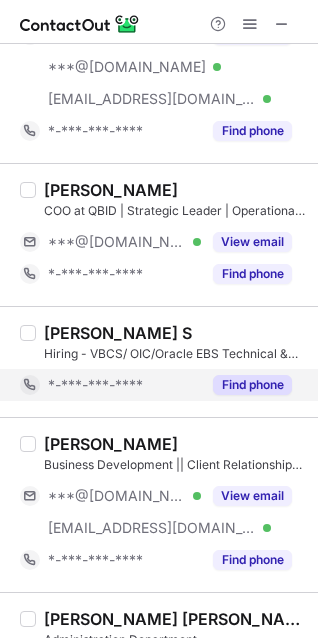 click on "Find phone" at bounding box center (252, 385) 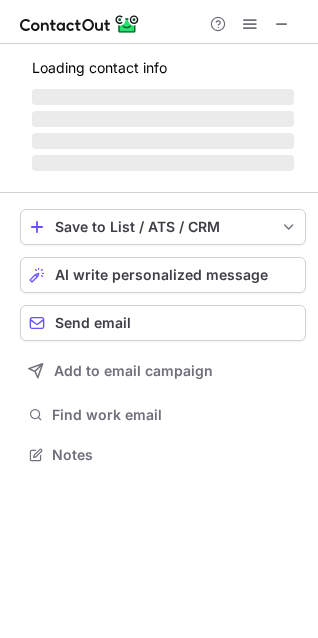 scroll, scrollTop: 9, scrollLeft: 9, axis: both 